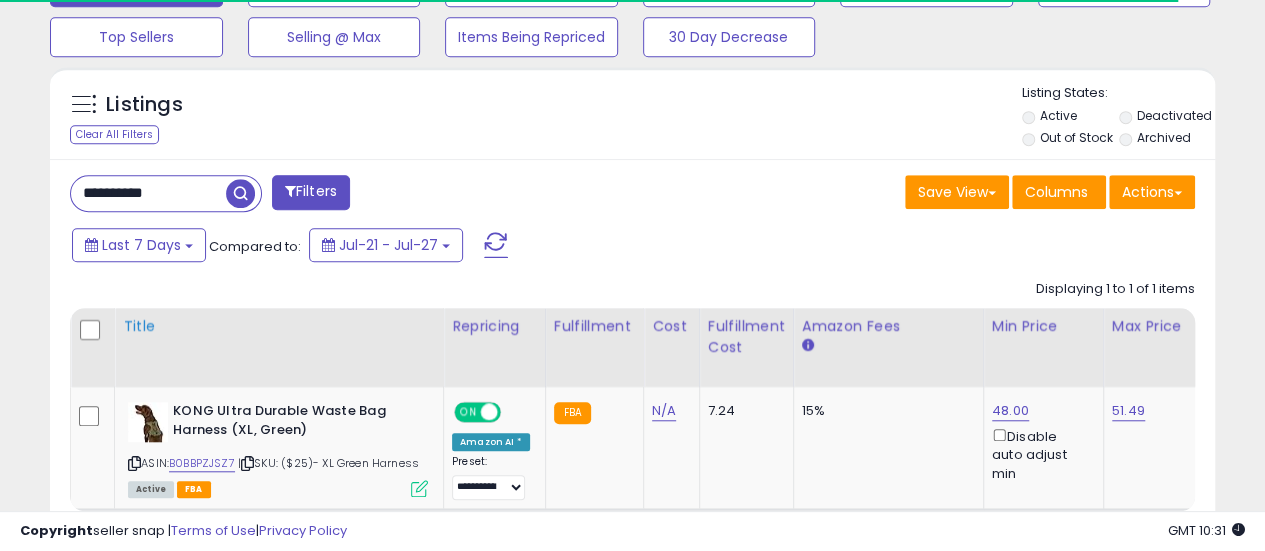 scroll, scrollTop: 789, scrollLeft: 0, axis: vertical 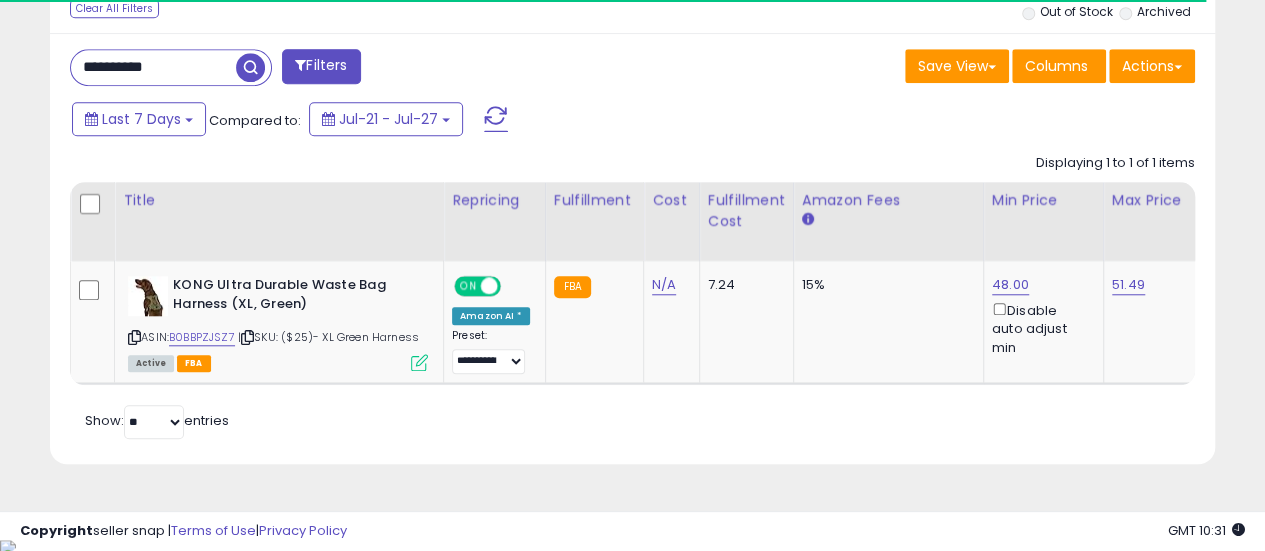 click on "**********" at bounding box center [153, 67] 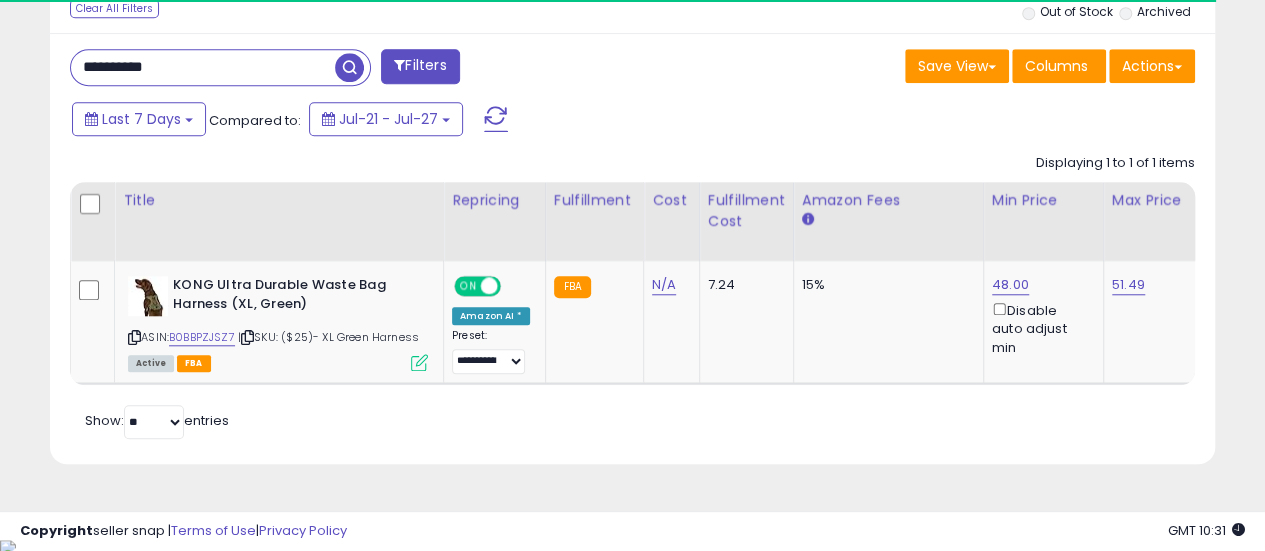 paste 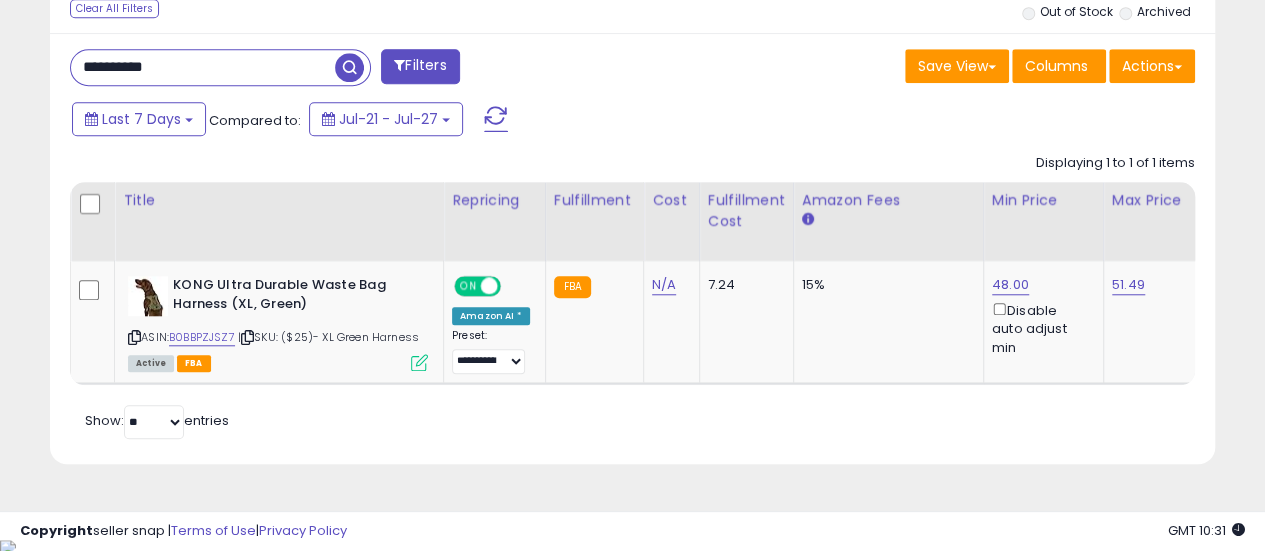 scroll, scrollTop: 999590, scrollLeft: 999317, axis: both 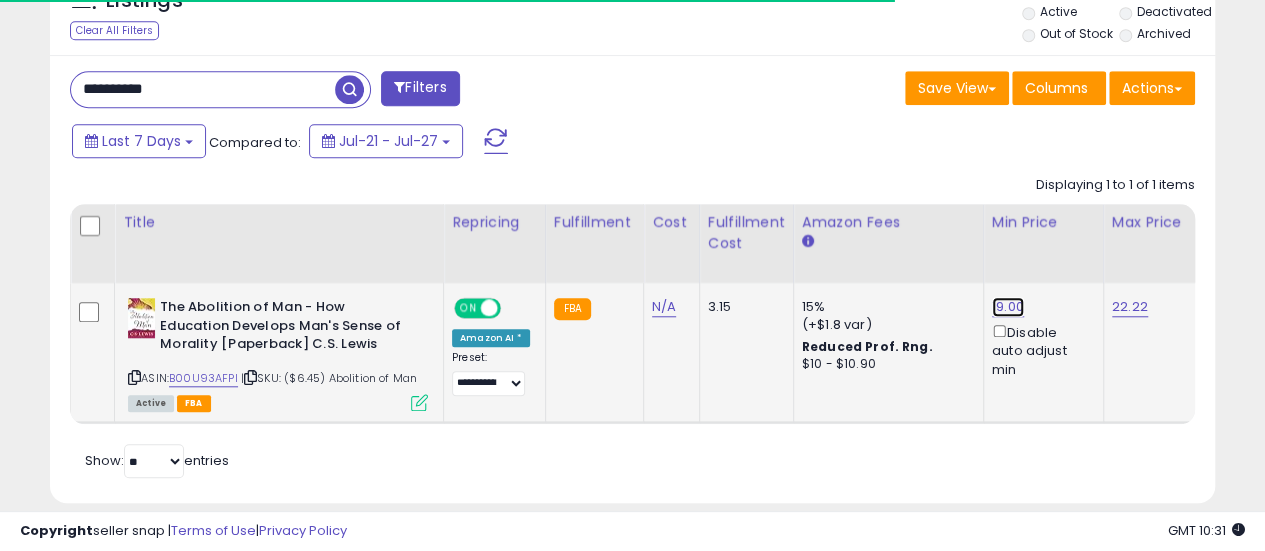 click on "19.00" at bounding box center (1008, 307) 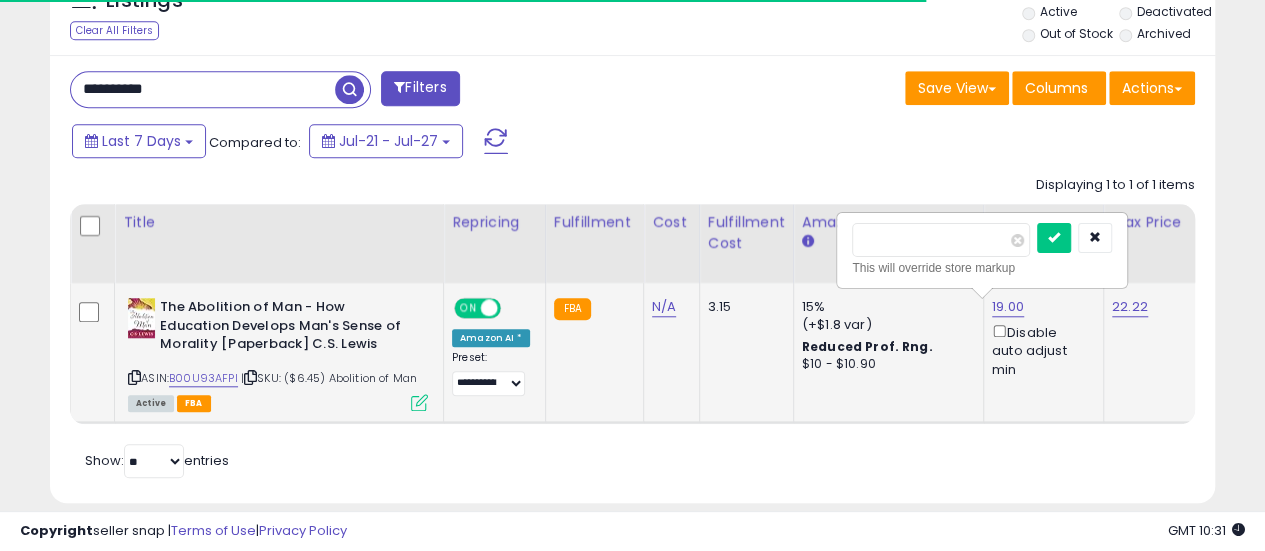 scroll, scrollTop: 0, scrollLeft: 4, axis: horizontal 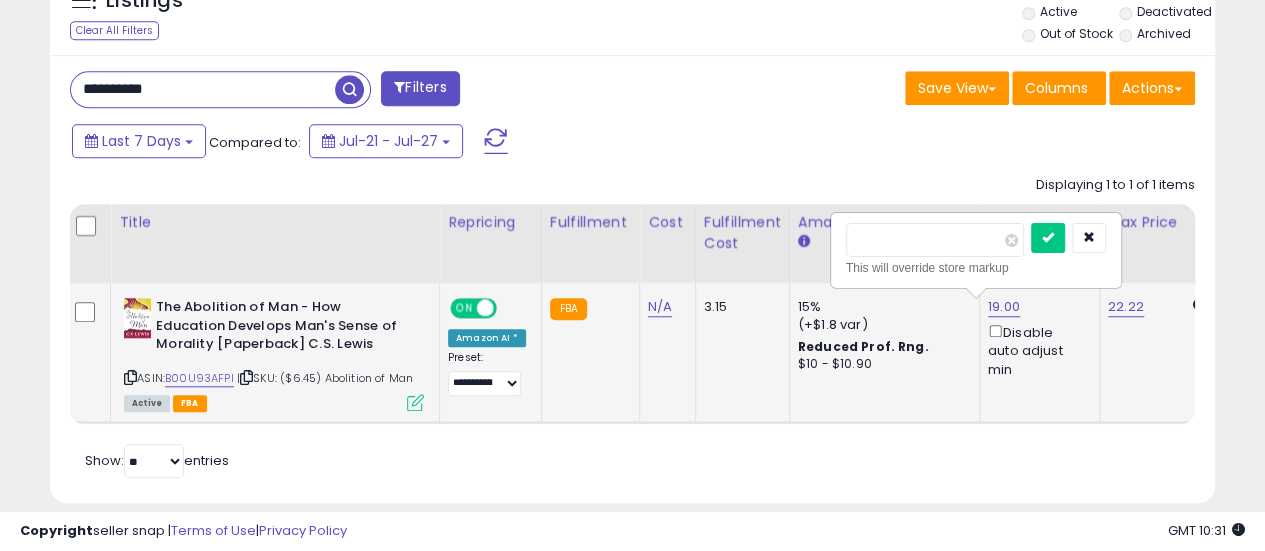 type on "*****" 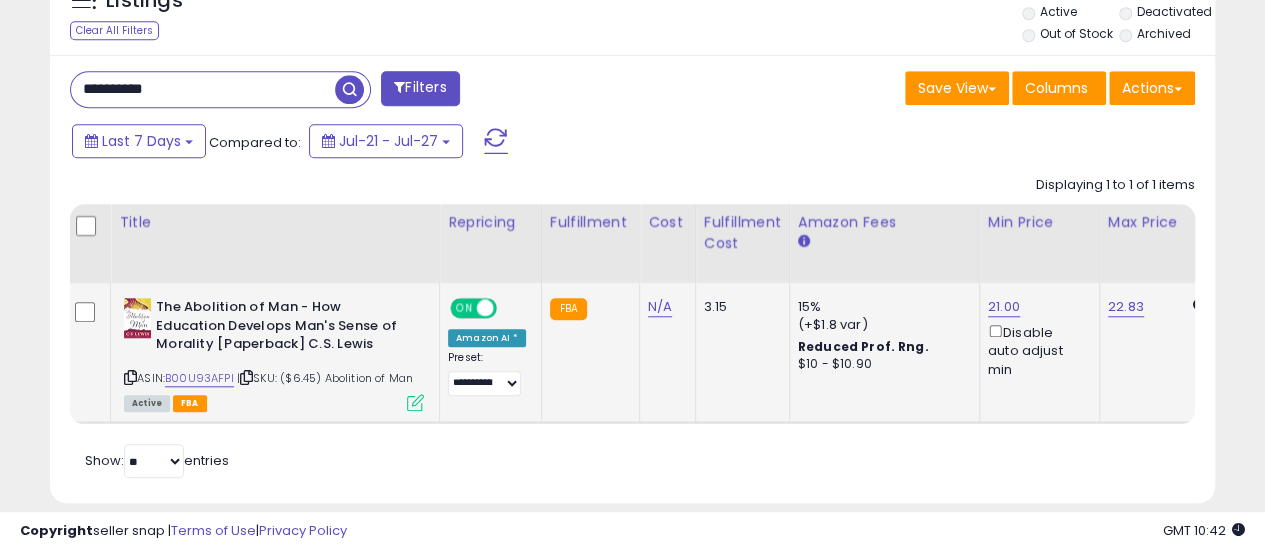 click on "**********" at bounding box center [203, 89] 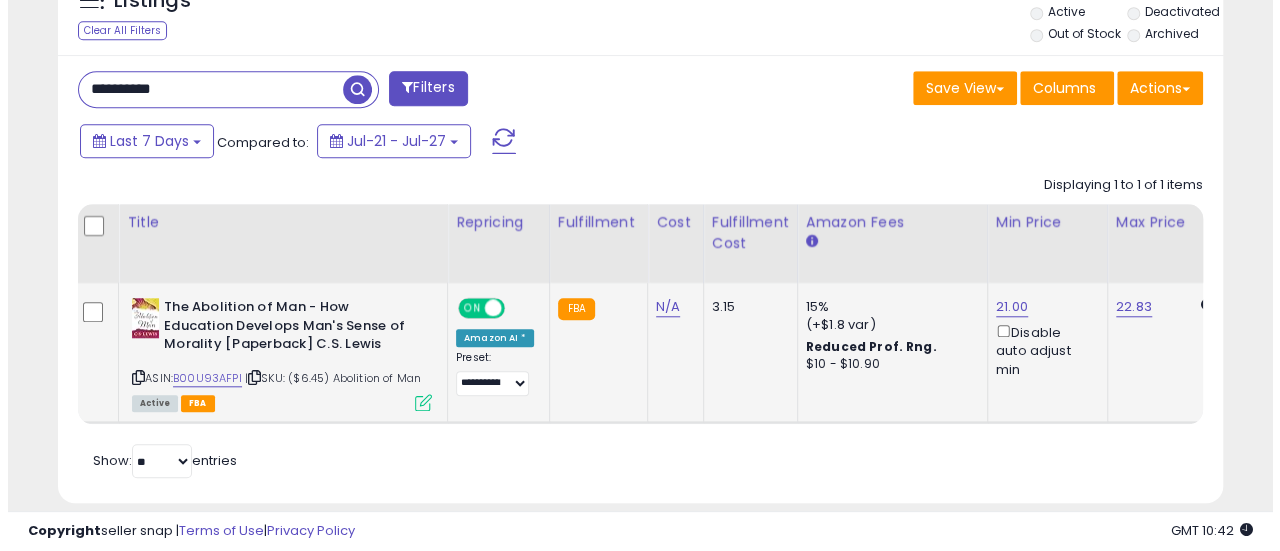 scroll, scrollTop: 667, scrollLeft: 0, axis: vertical 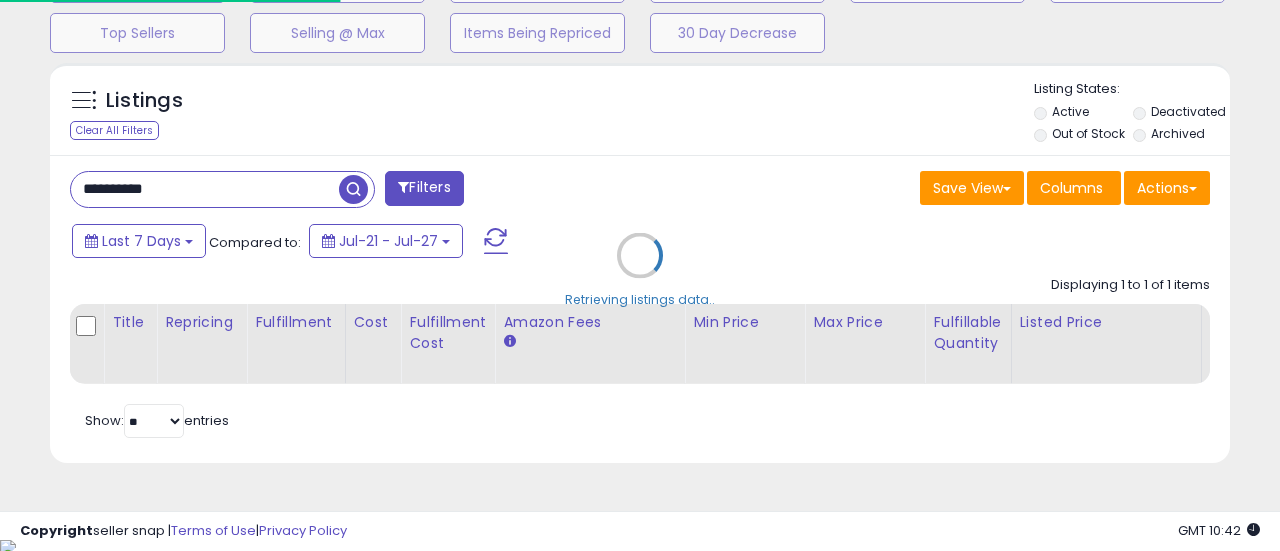 type on "**********" 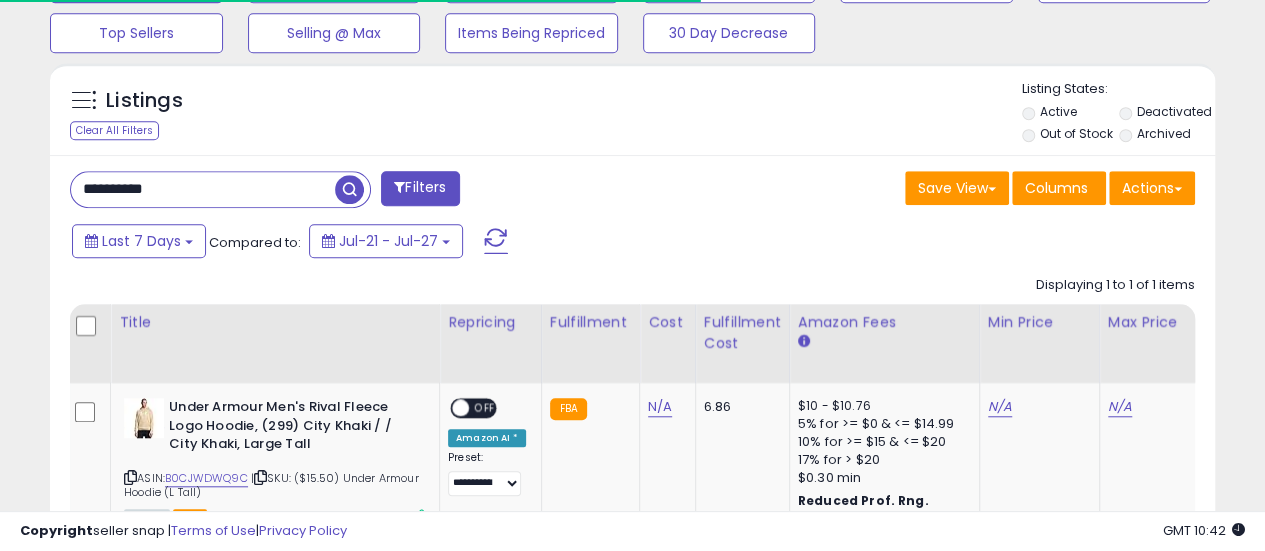 scroll, scrollTop: 410, scrollLeft: 674, axis: both 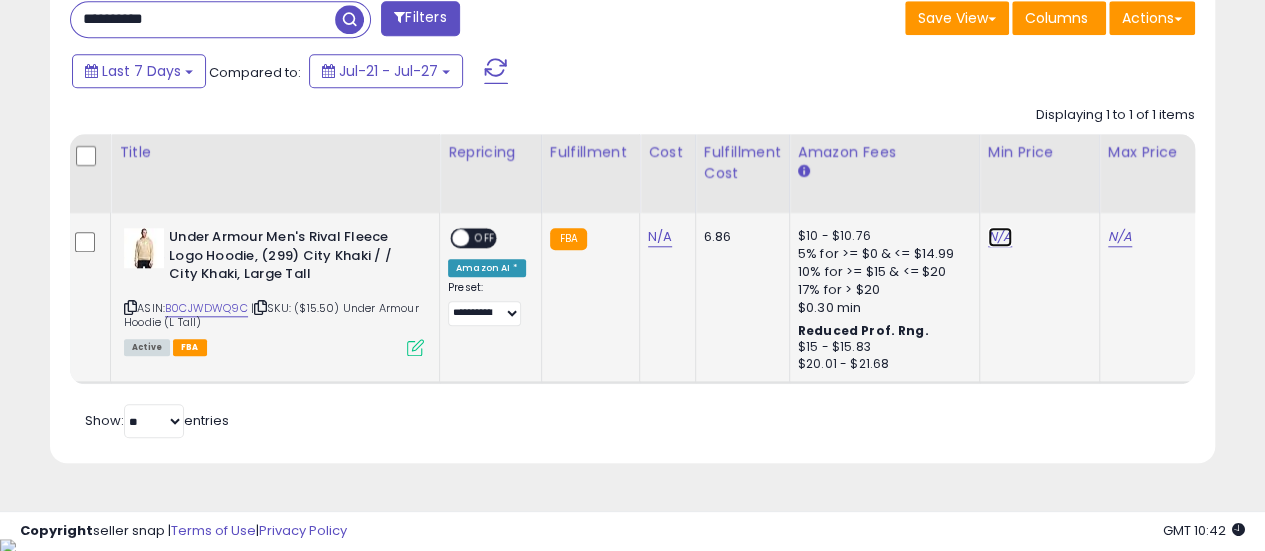 click on "N/A" at bounding box center (1000, 237) 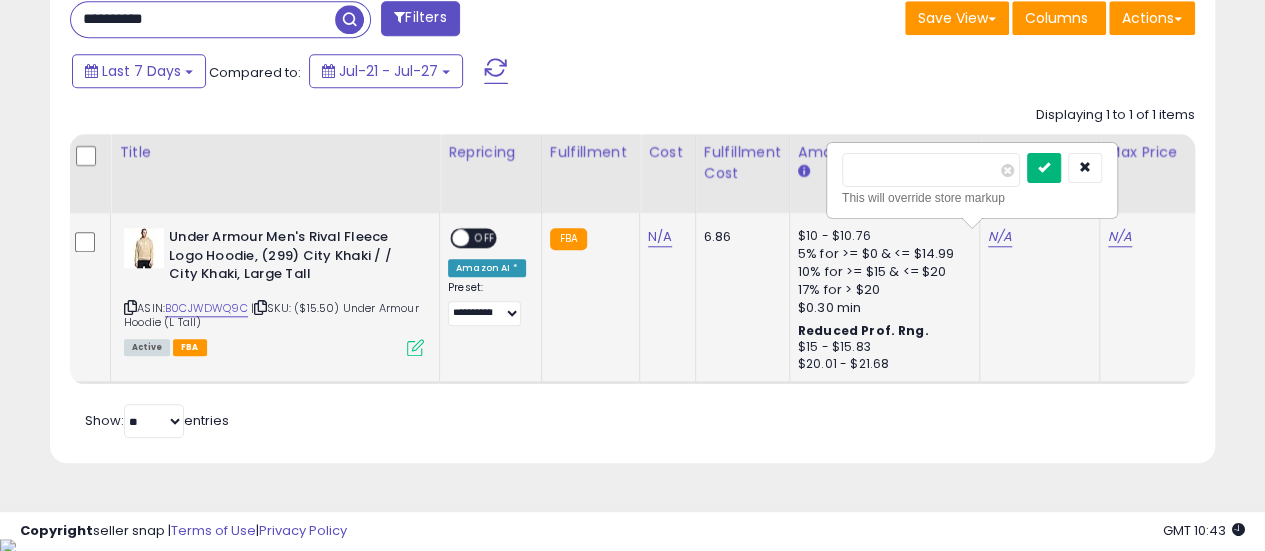 type on "**" 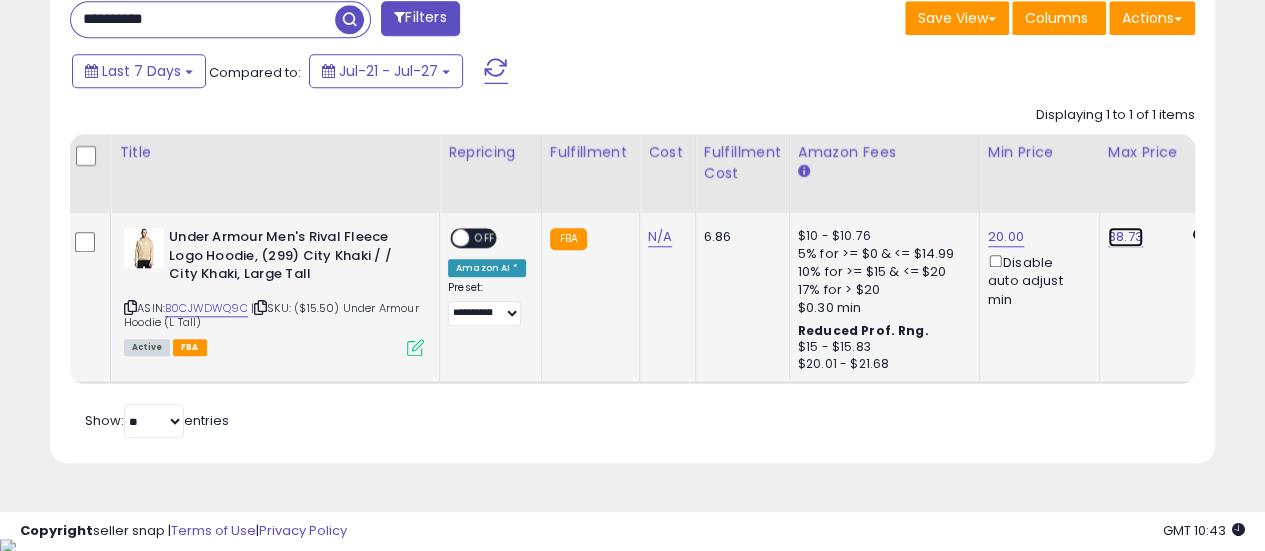 click on "38.73" at bounding box center [1125, 237] 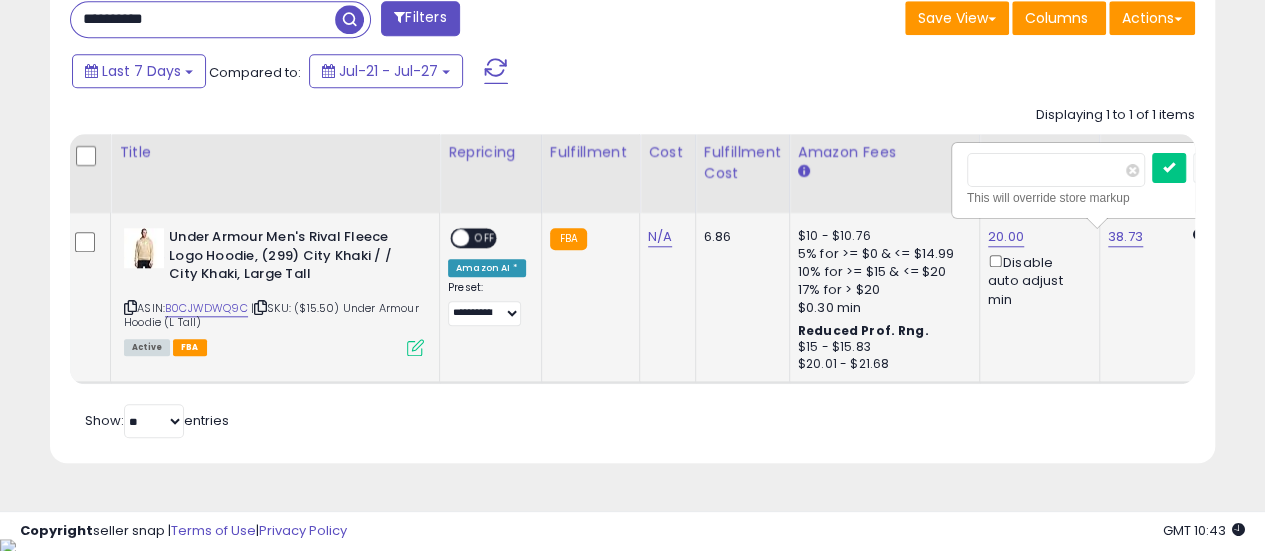 scroll, scrollTop: 0, scrollLeft: 124, axis: horizontal 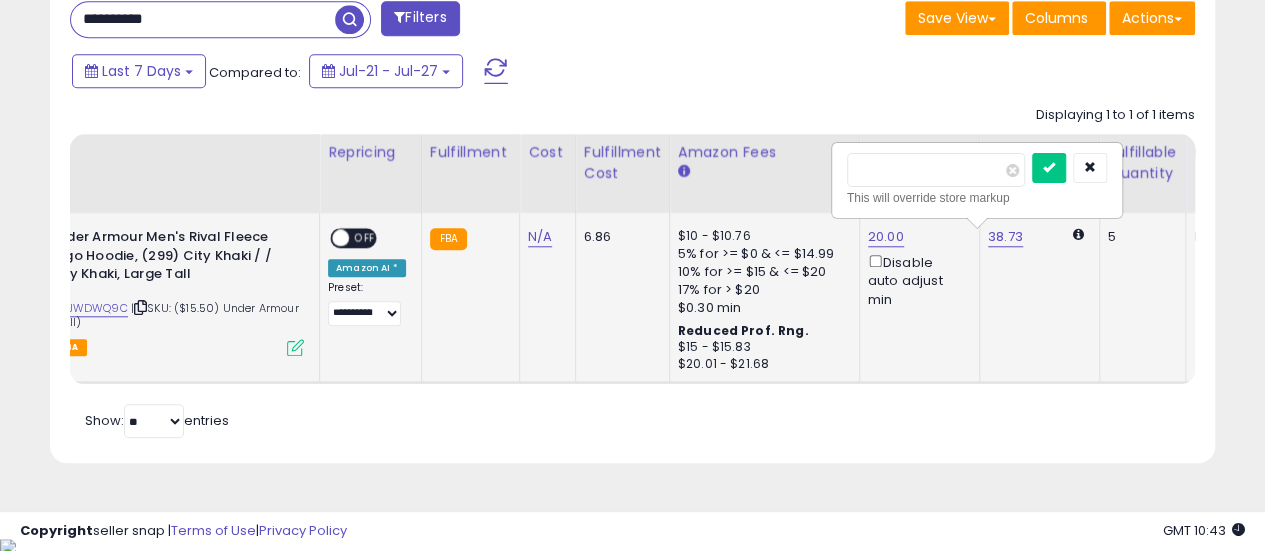click on "*****" at bounding box center [936, 170] 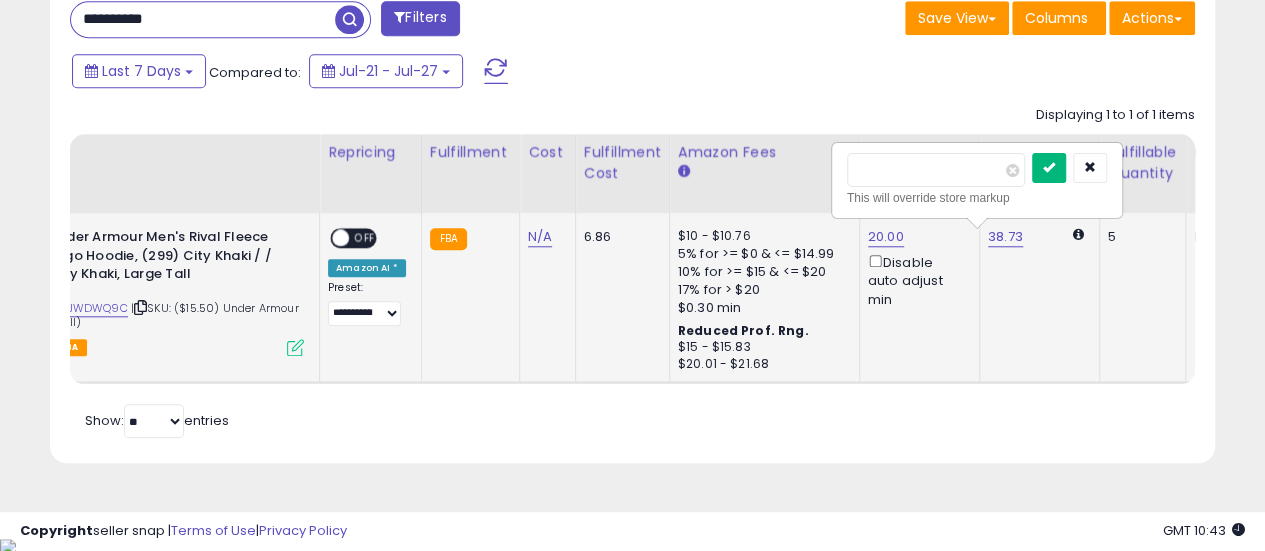 type on "*****" 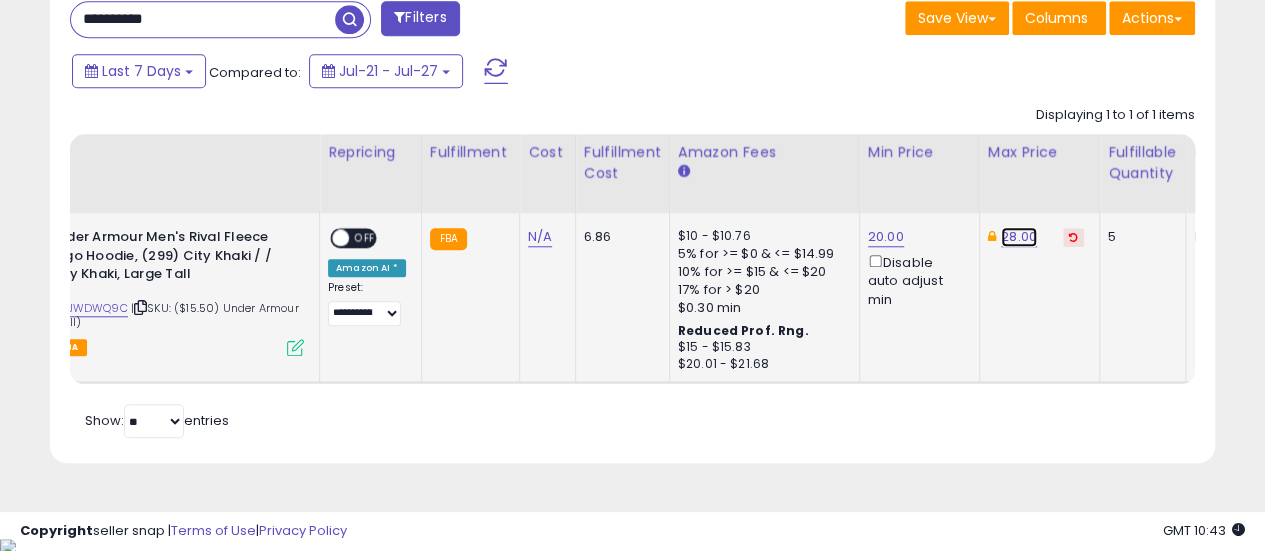 click on "28.00" at bounding box center [1019, 237] 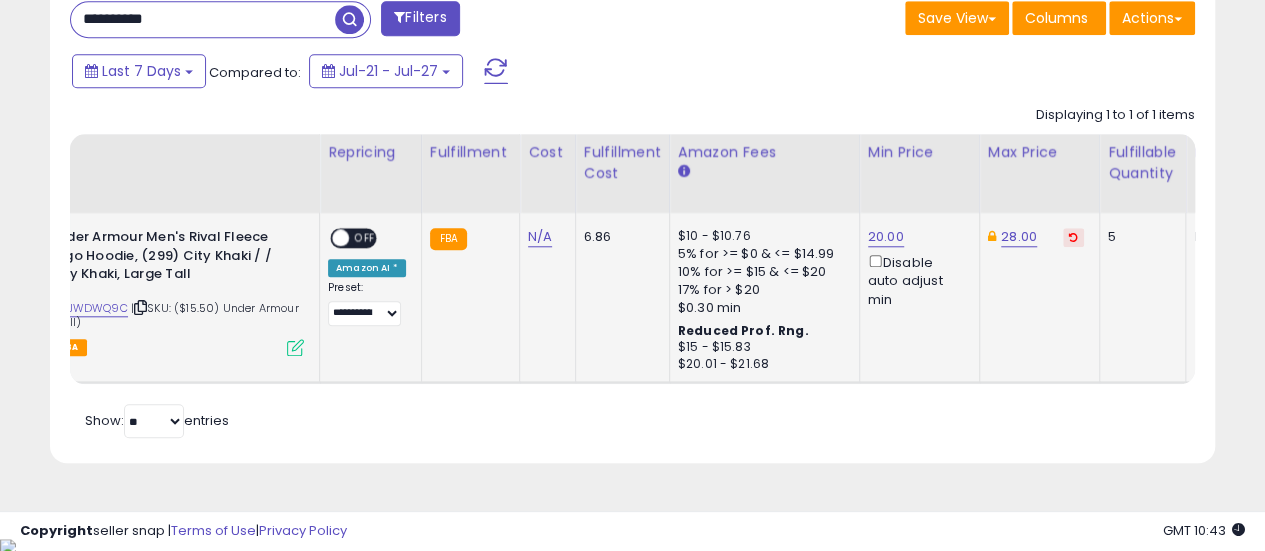 scroll, scrollTop: 0, scrollLeft: 138, axis: horizontal 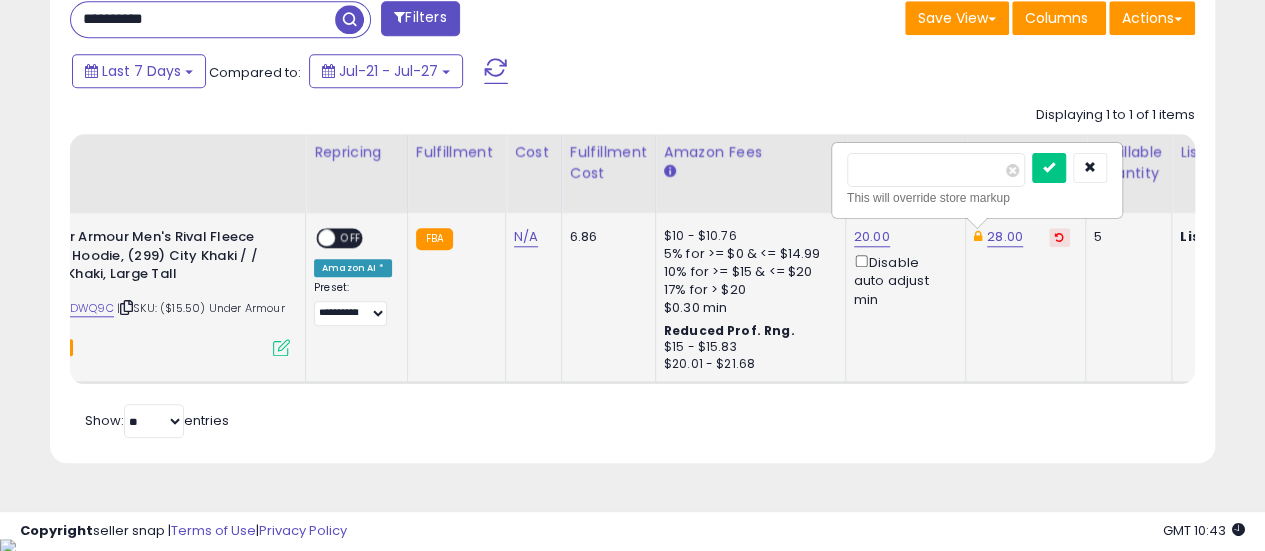 click on "*****" at bounding box center [936, 170] 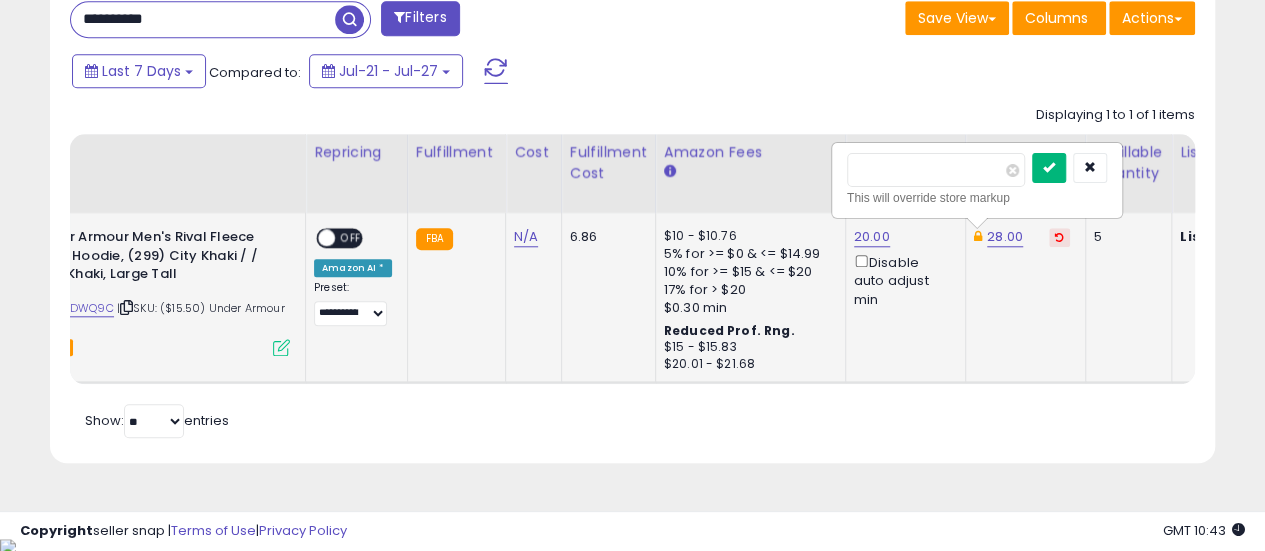 type on "*****" 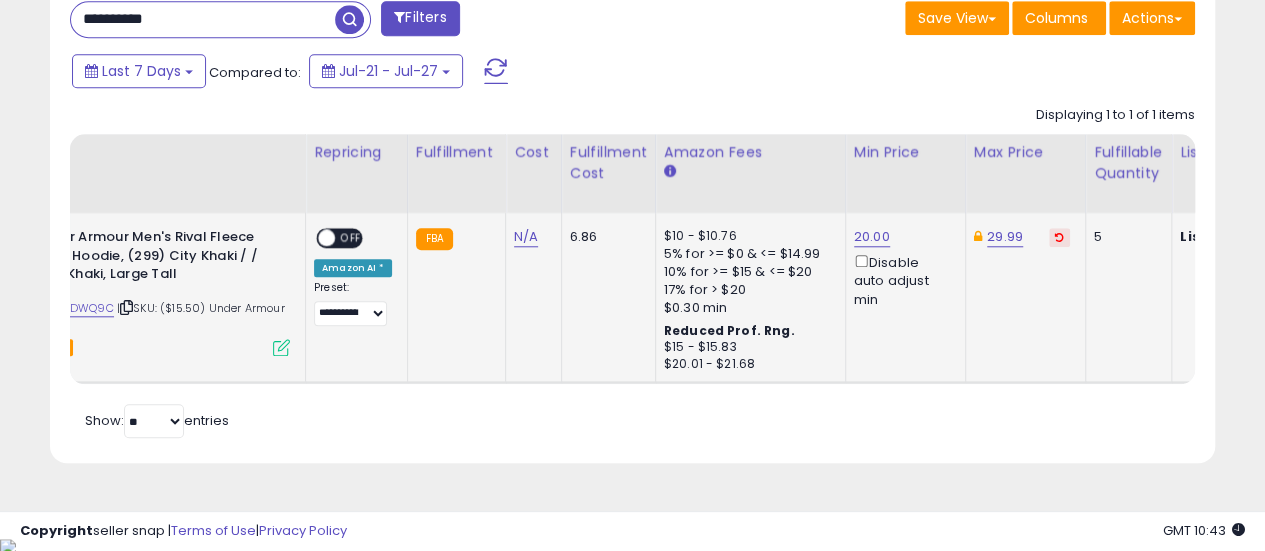 click on "ON   OFF" at bounding box center [339, 238] 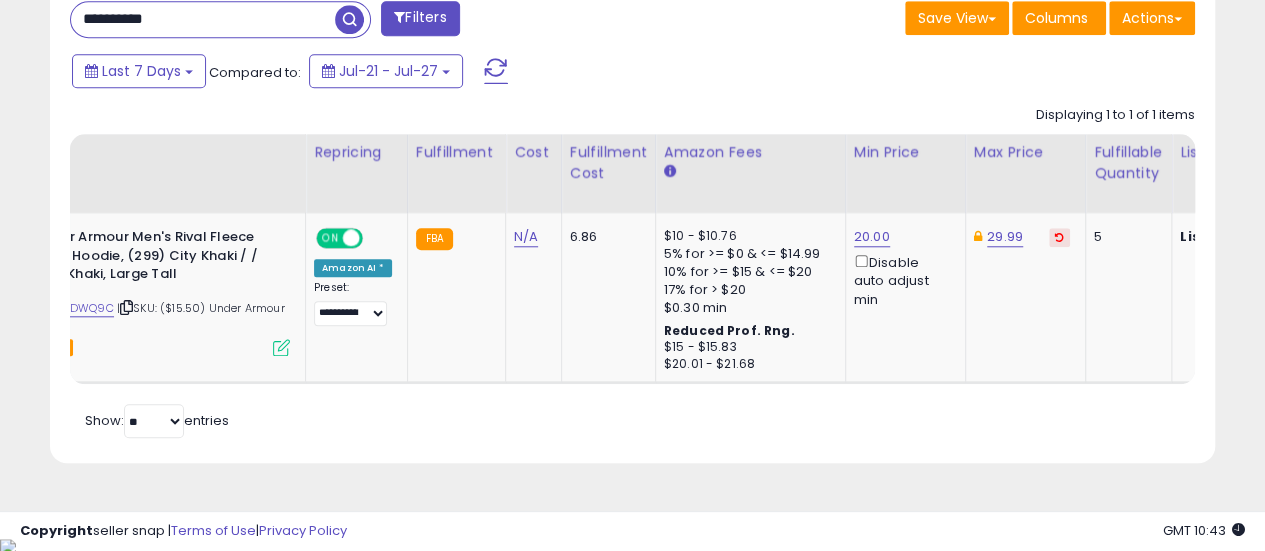 scroll, scrollTop: 0, scrollLeft: 0, axis: both 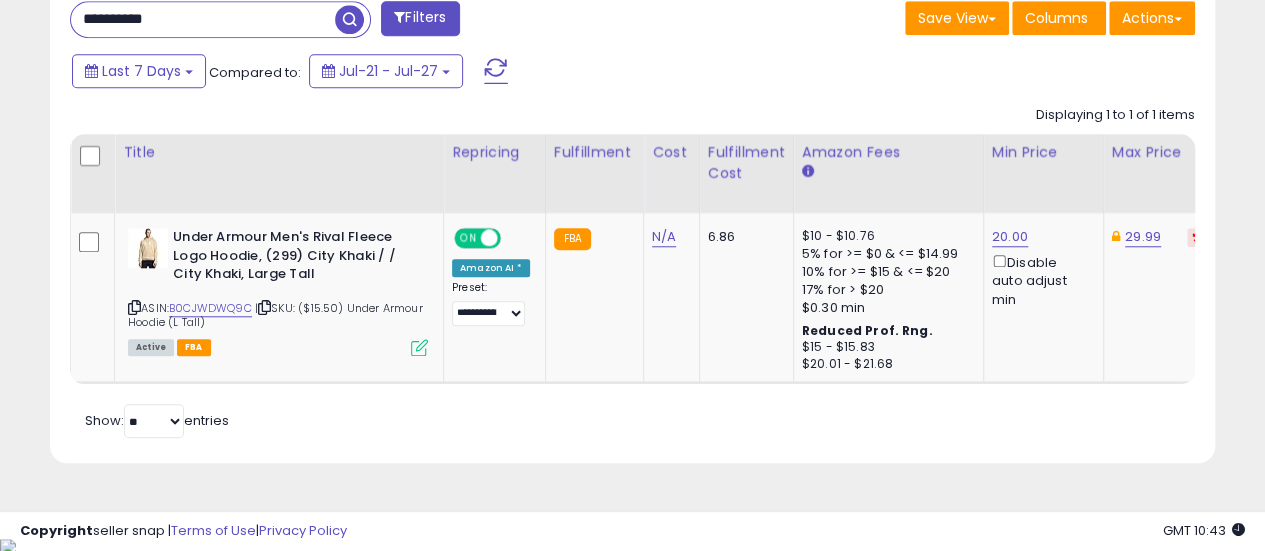 click on "**********" at bounding box center (203, 19) 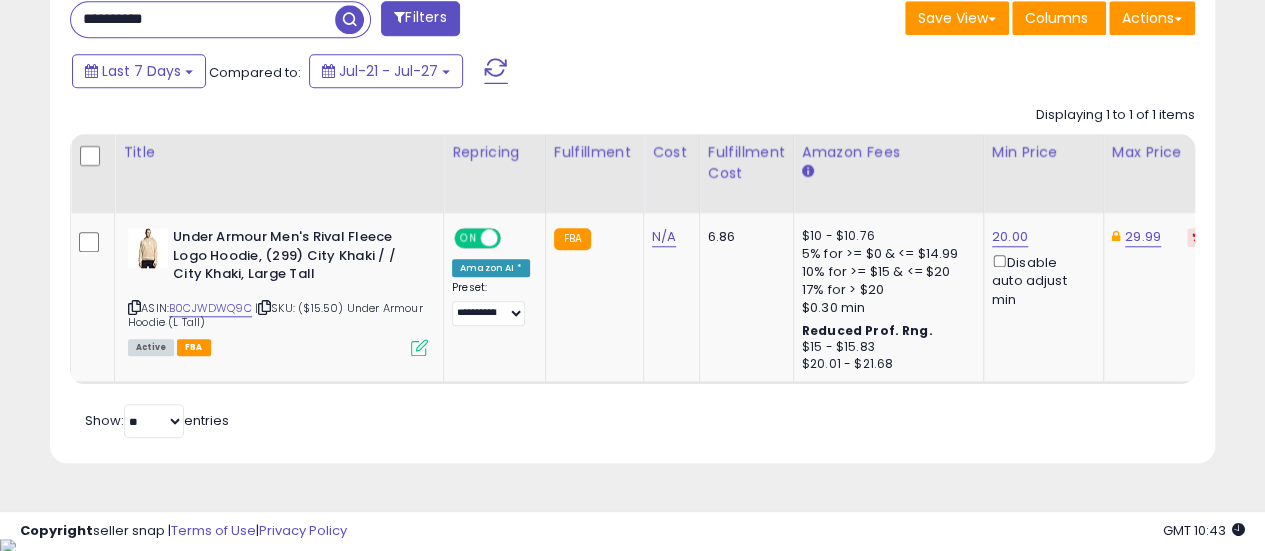 paste 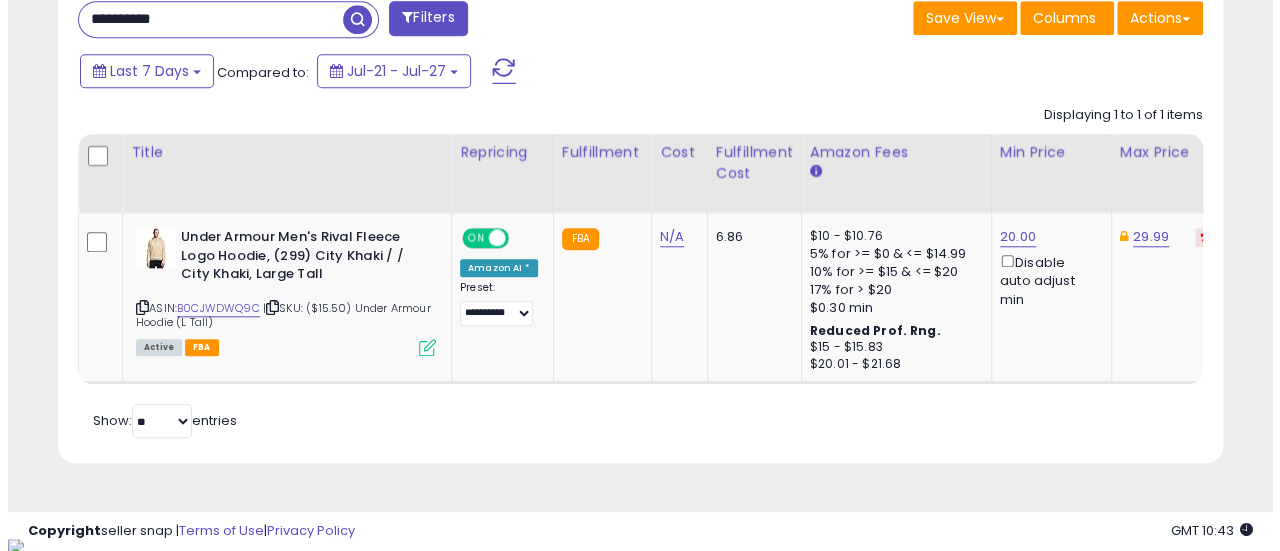 scroll, scrollTop: 667, scrollLeft: 0, axis: vertical 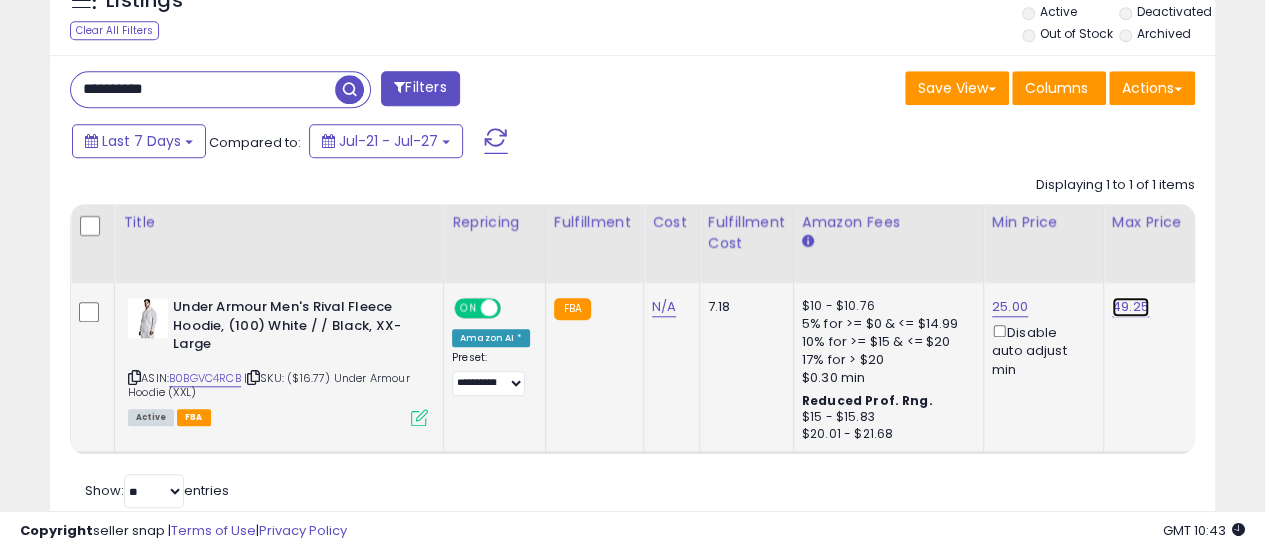 click on "49.25" at bounding box center [1130, 307] 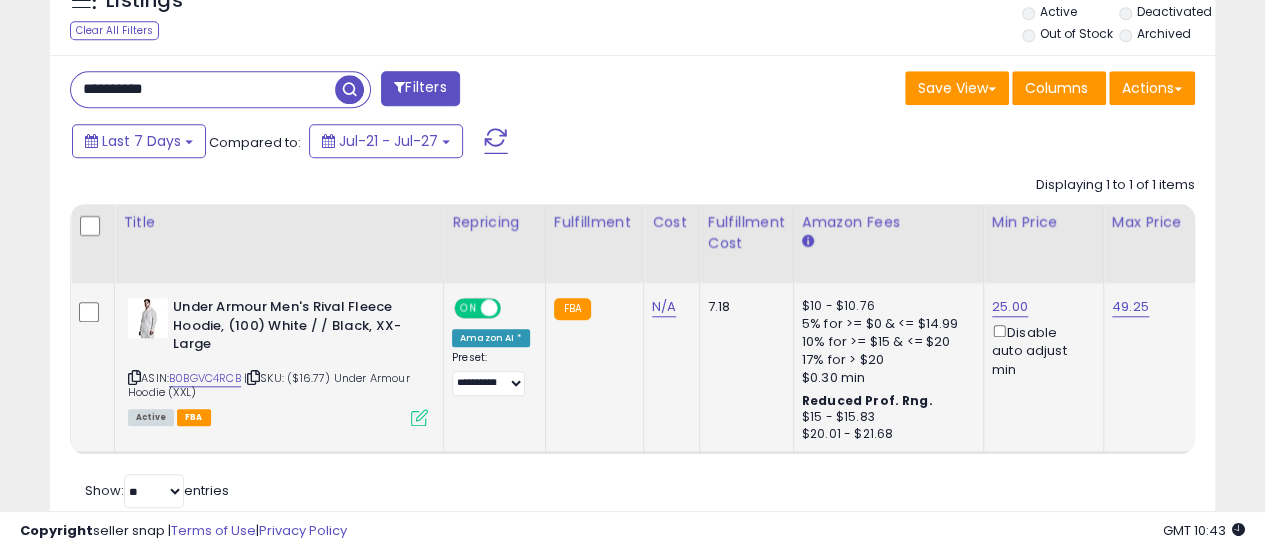 scroll, scrollTop: 0, scrollLeft: 125, axis: horizontal 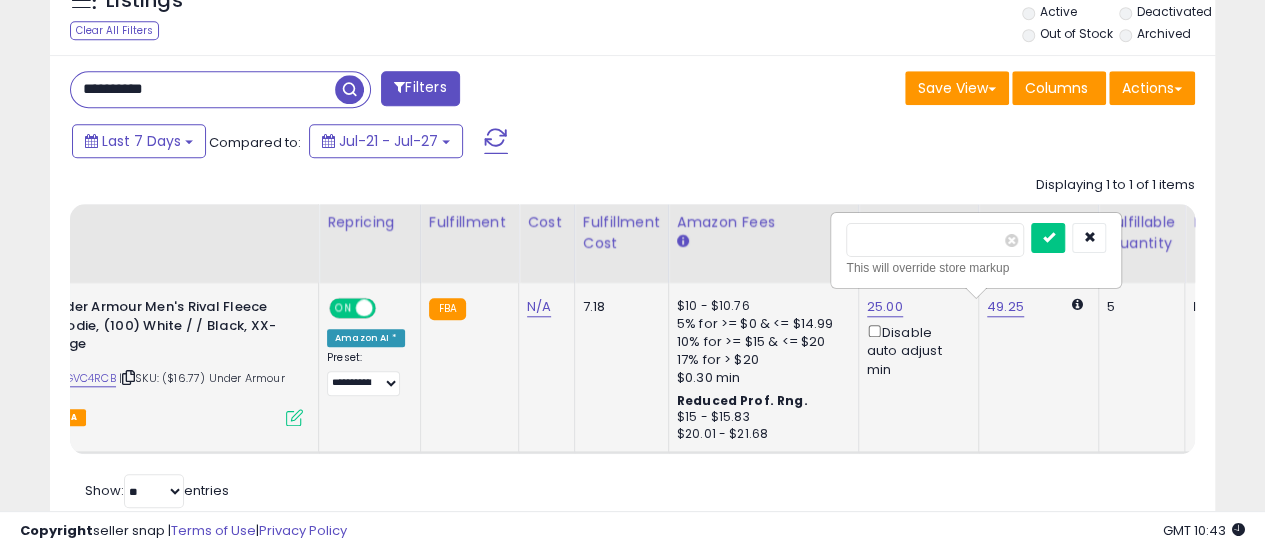type on "*****" 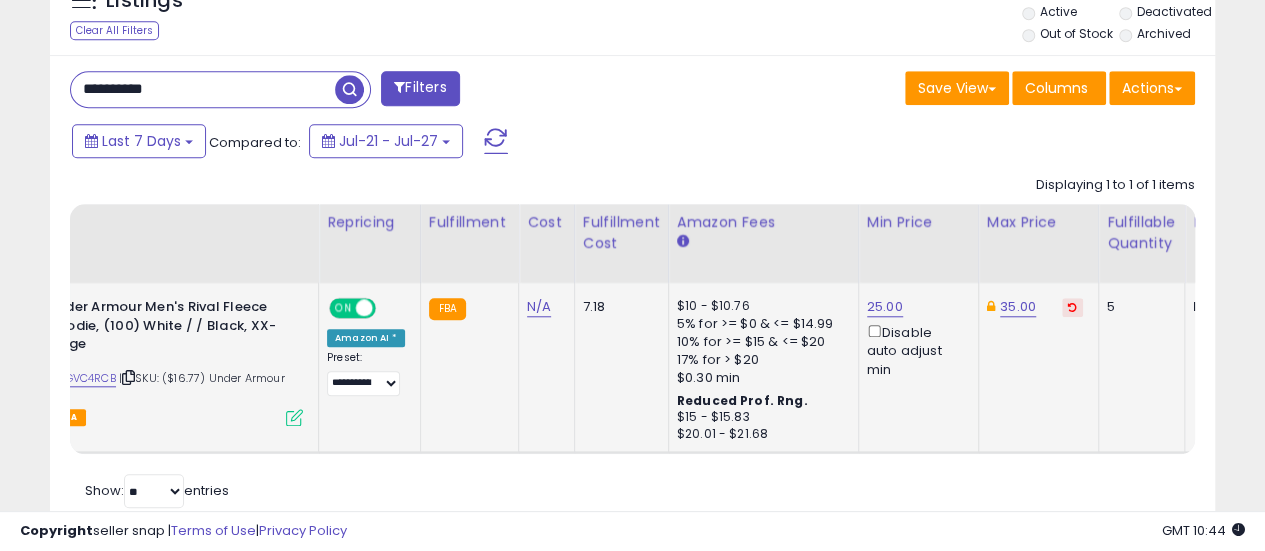 click on "**********" at bounding box center (203, 89) 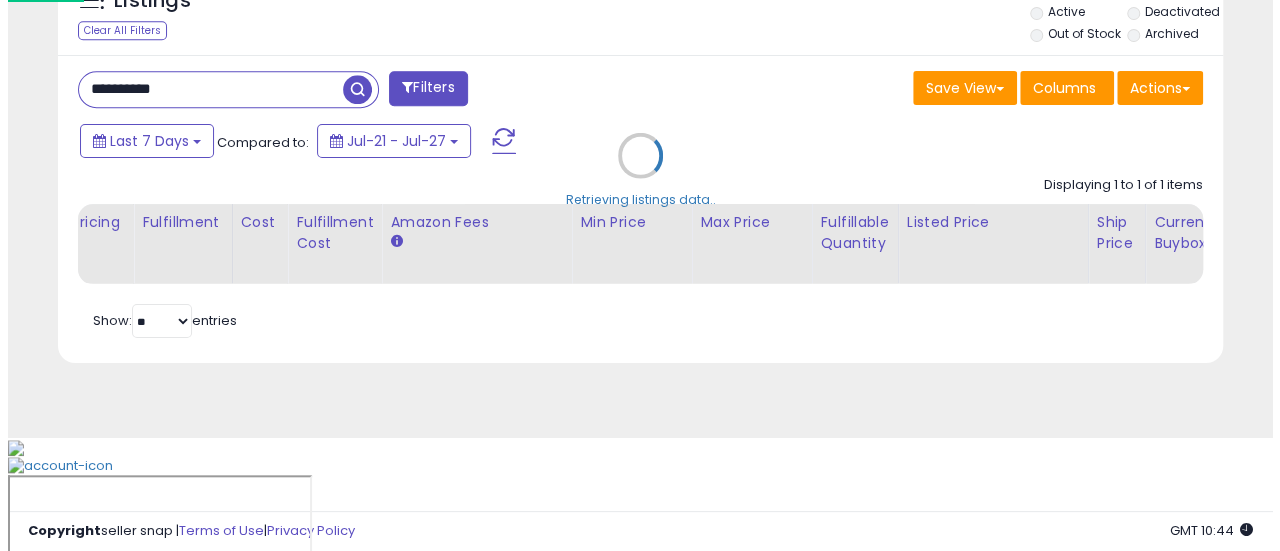 scroll, scrollTop: 667, scrollLeft: 0, axis: vertical 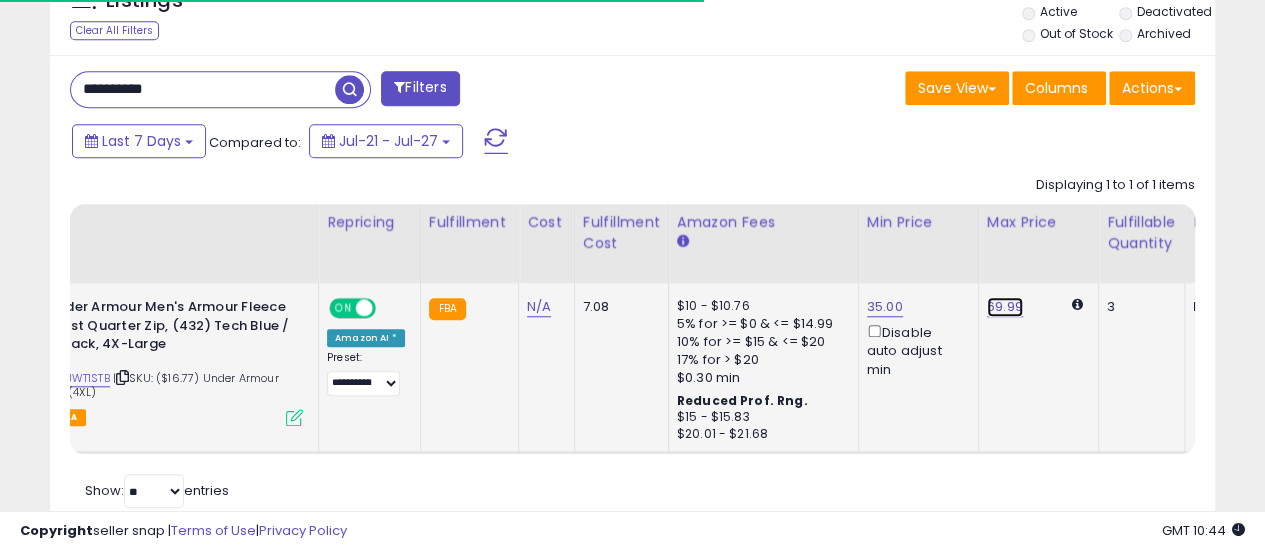 click on "69.99" at bounding box center [1005, 307] 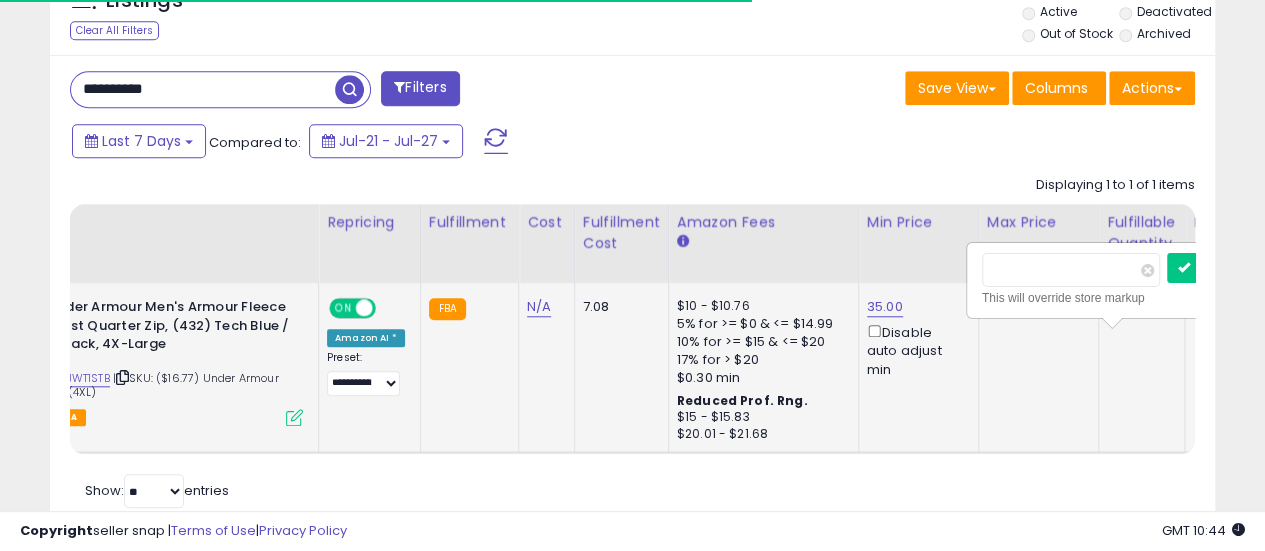 scroll, scrollTop: 0, scrollLeft: 126, axis: horizontal 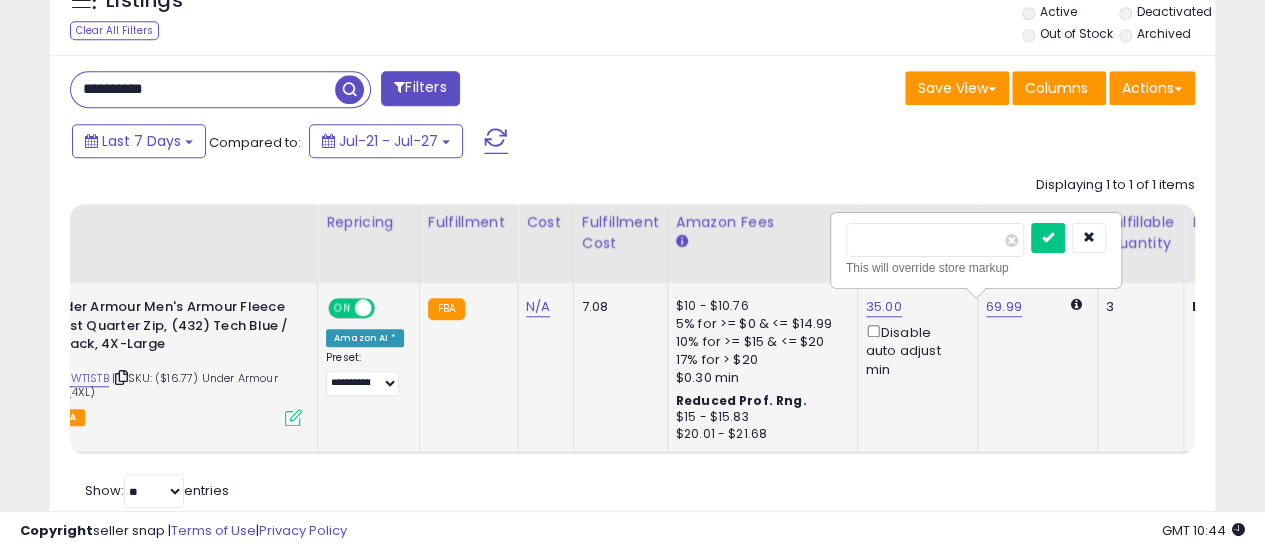 type on "*****" 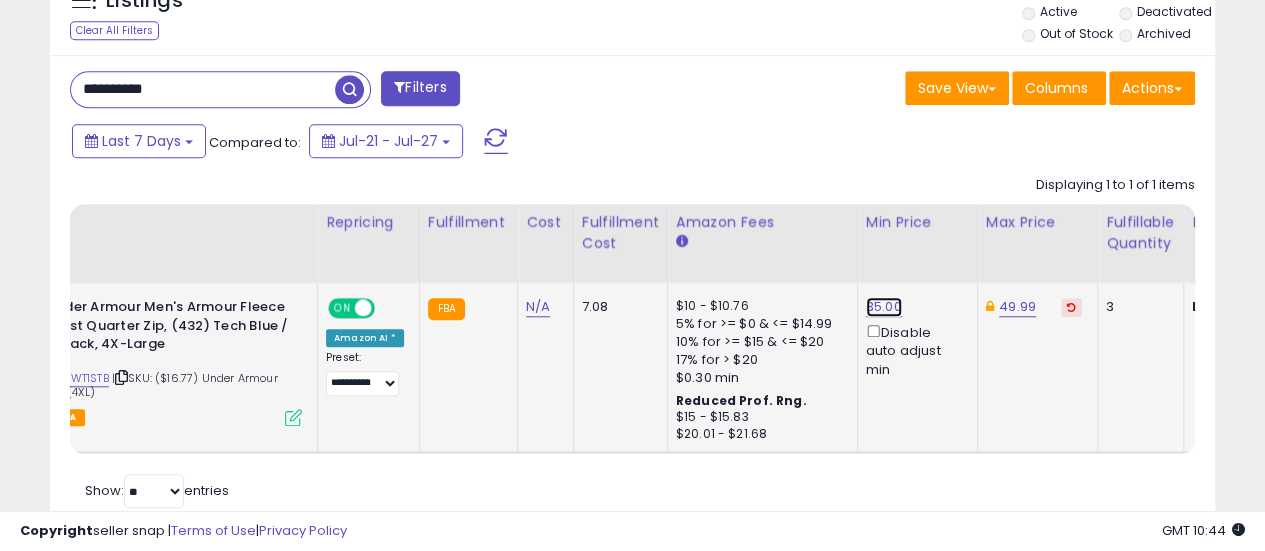 click on "35.00" at bounding box center (884, 307) 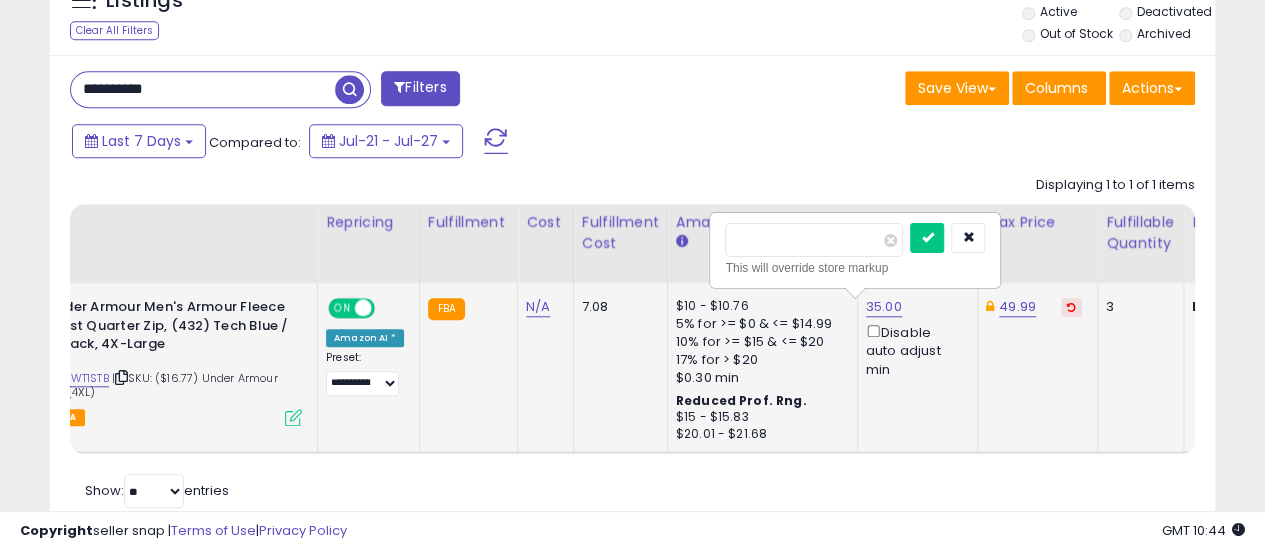 type on "*****" 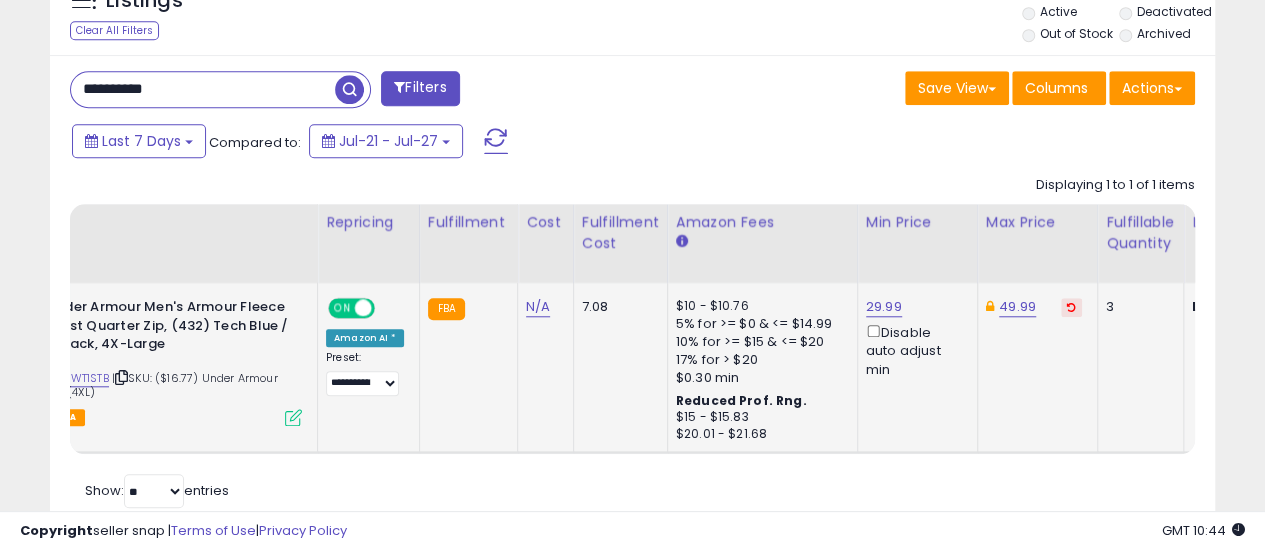 click on "**********" at bounding box center (203, 89) 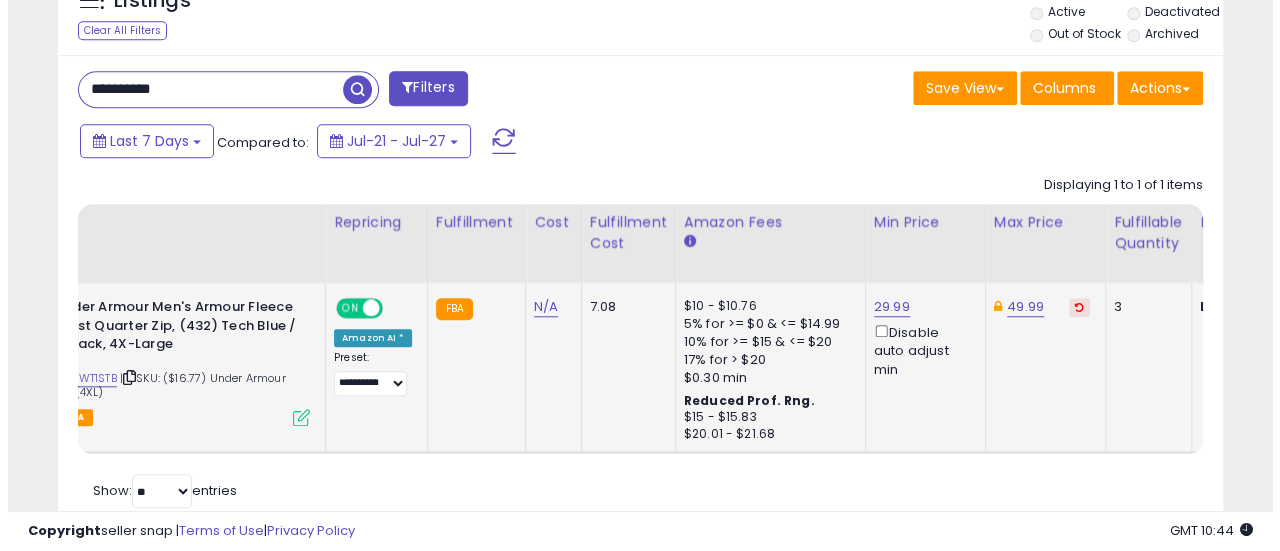 scroll, scrollTop: 667, scrollLeft: 0, axis: vertical 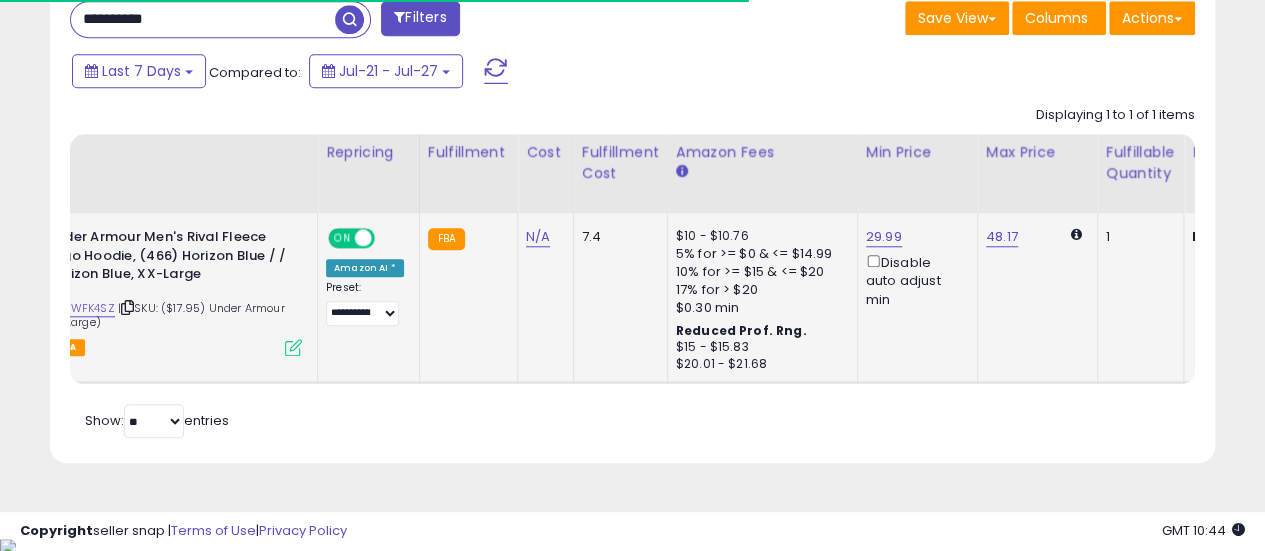 type on "**********" 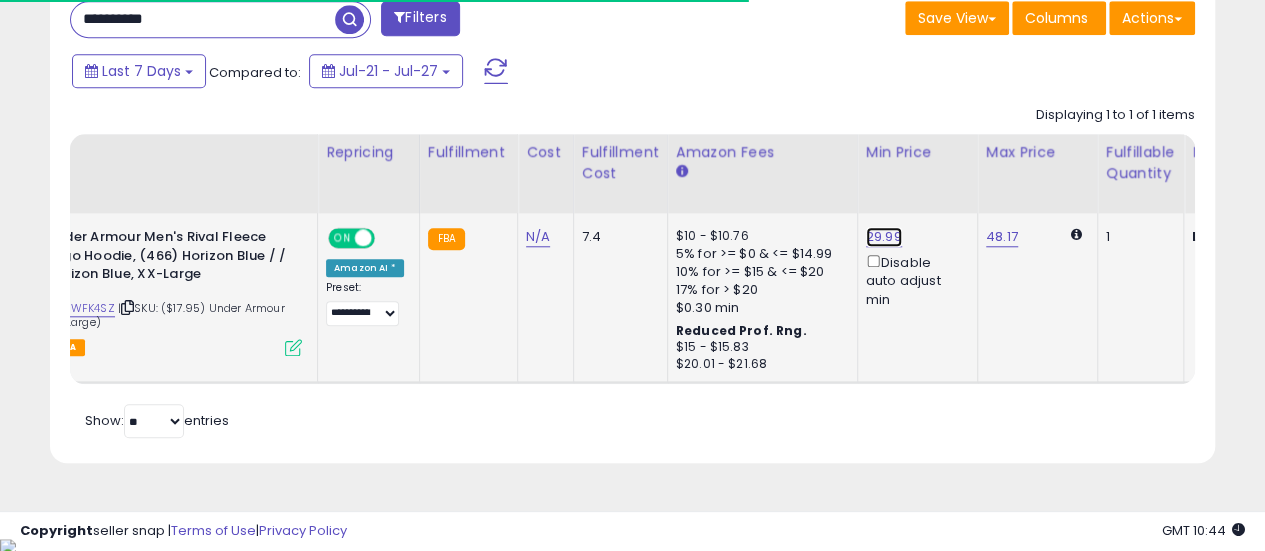 click on "29.99" at bounding box center [884, 237] 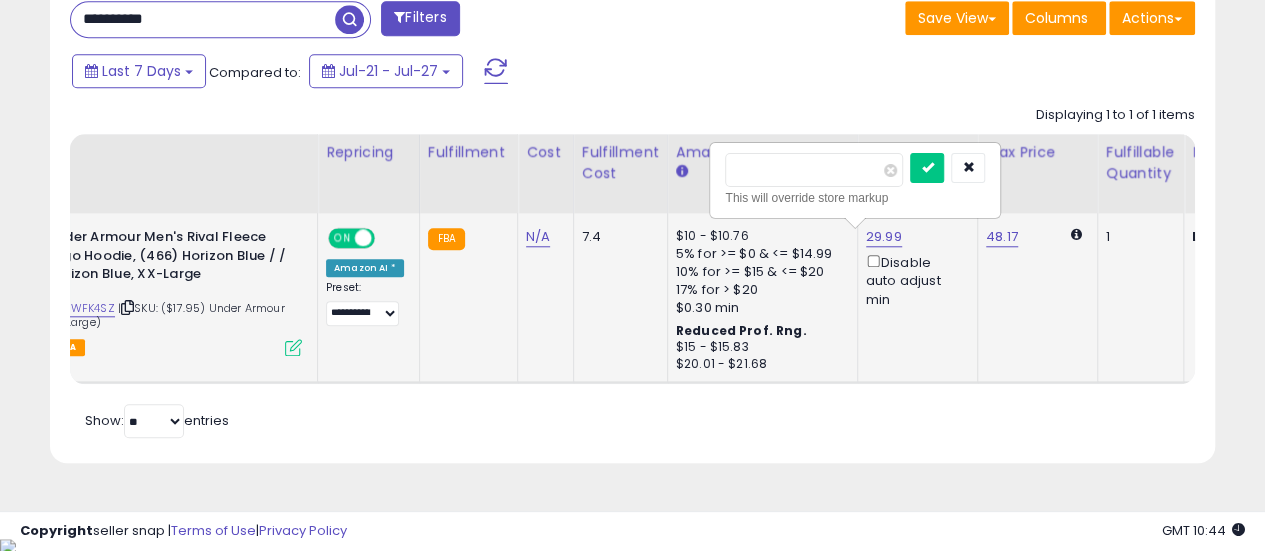 type on "*****" 